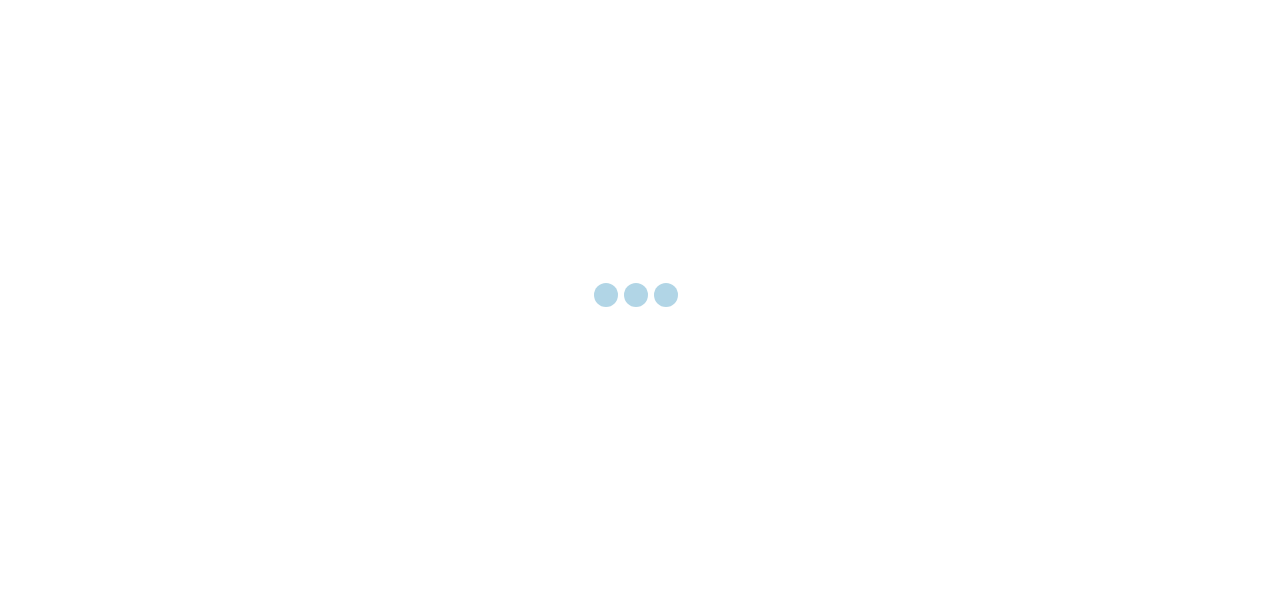 scroll, scrollTop: 0, scrollLeft: 0, axis: both 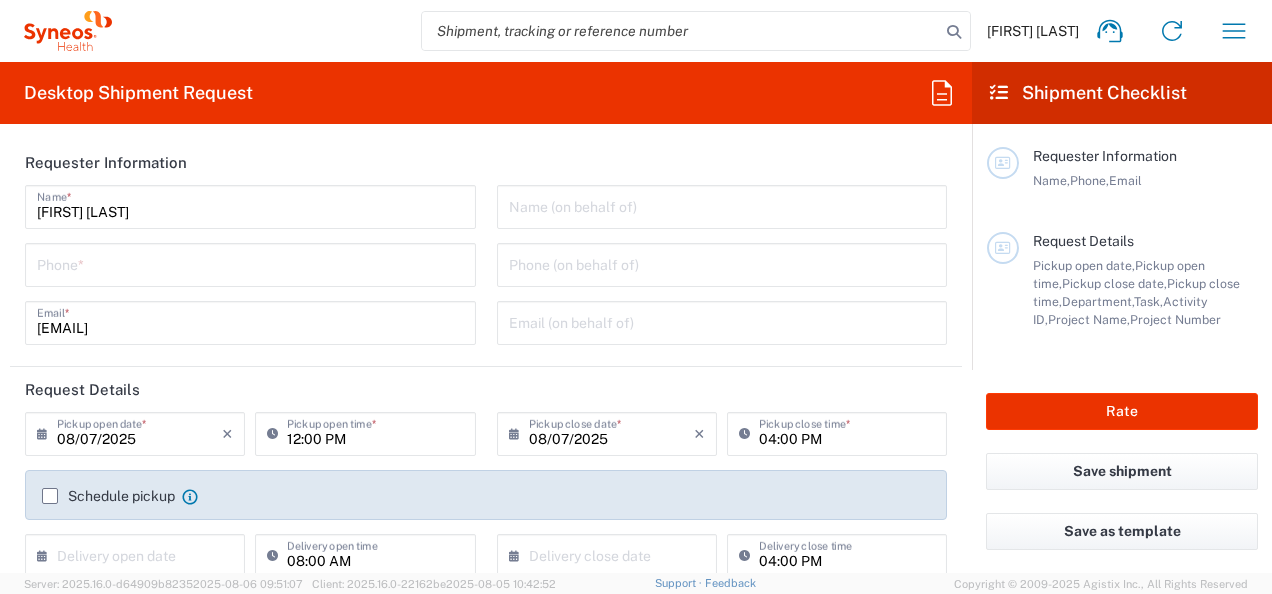 type on "4010" 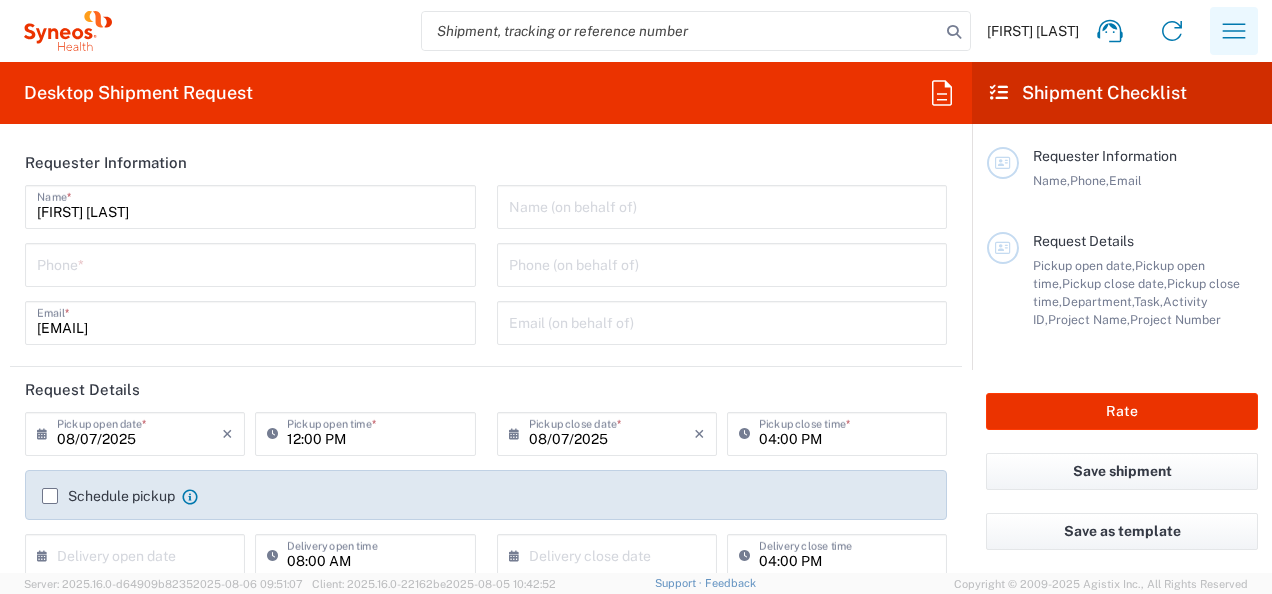 click 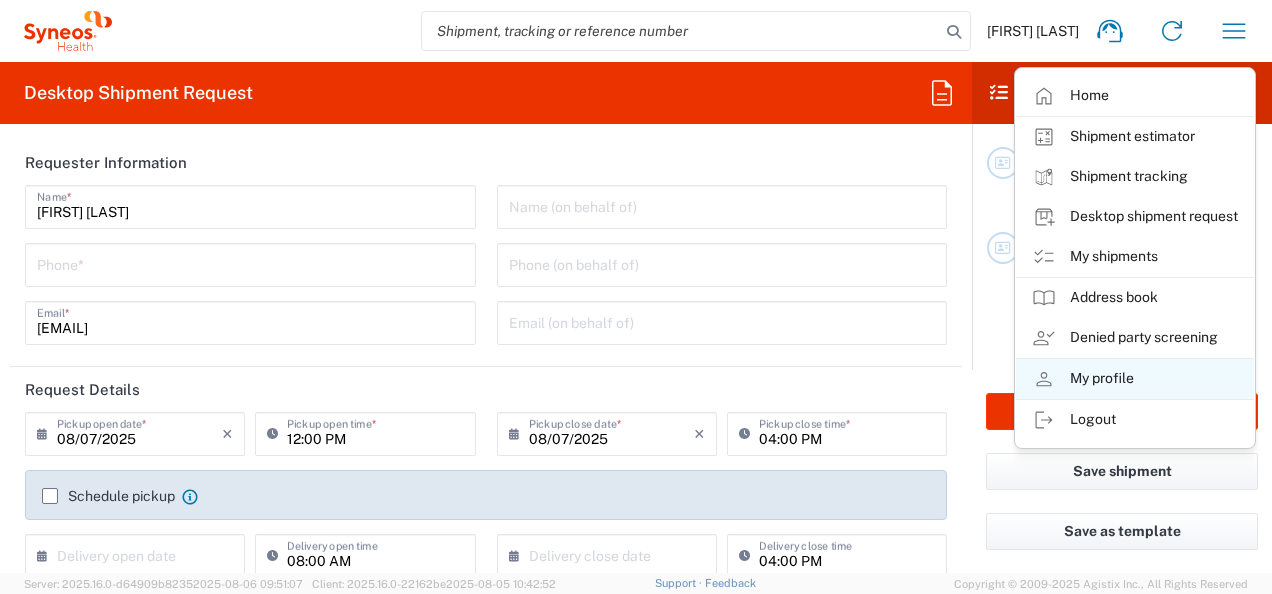 click on "My profile" 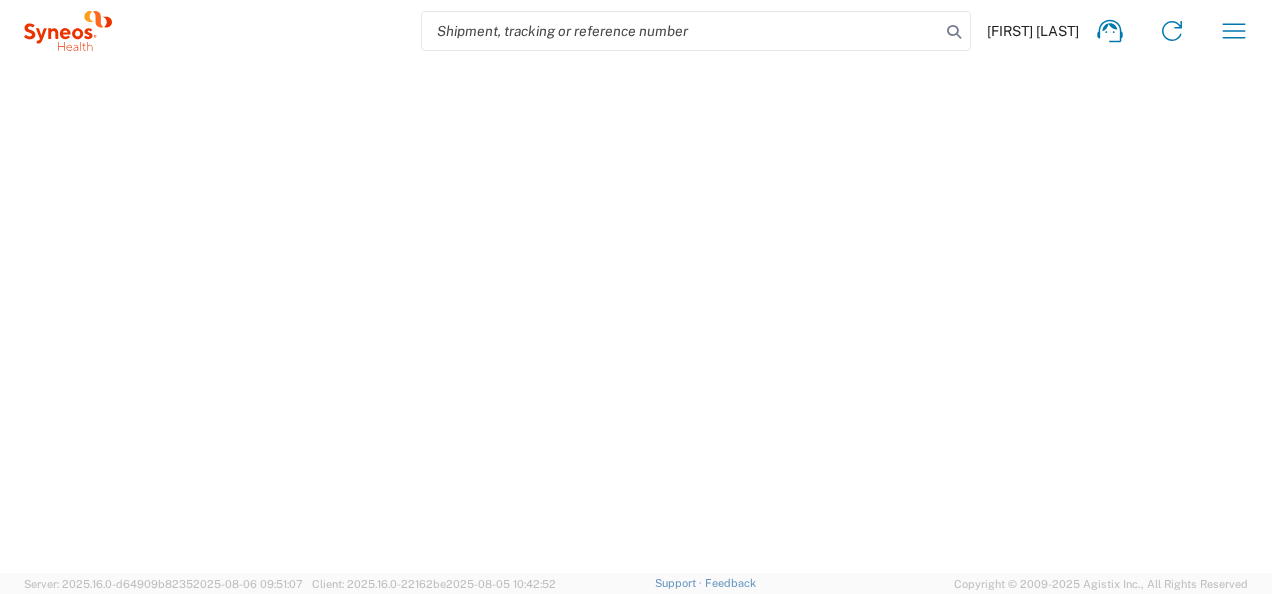 select on "IN" 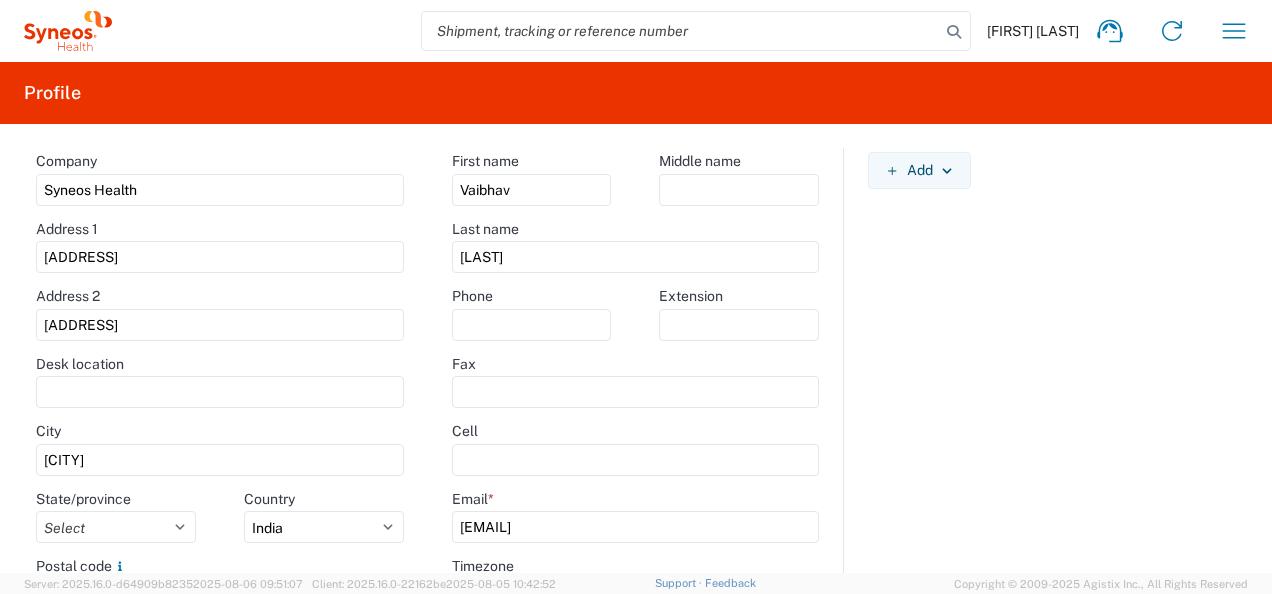 scroll, scrollTop: 34, scrollLeft: 0, axis: vertical 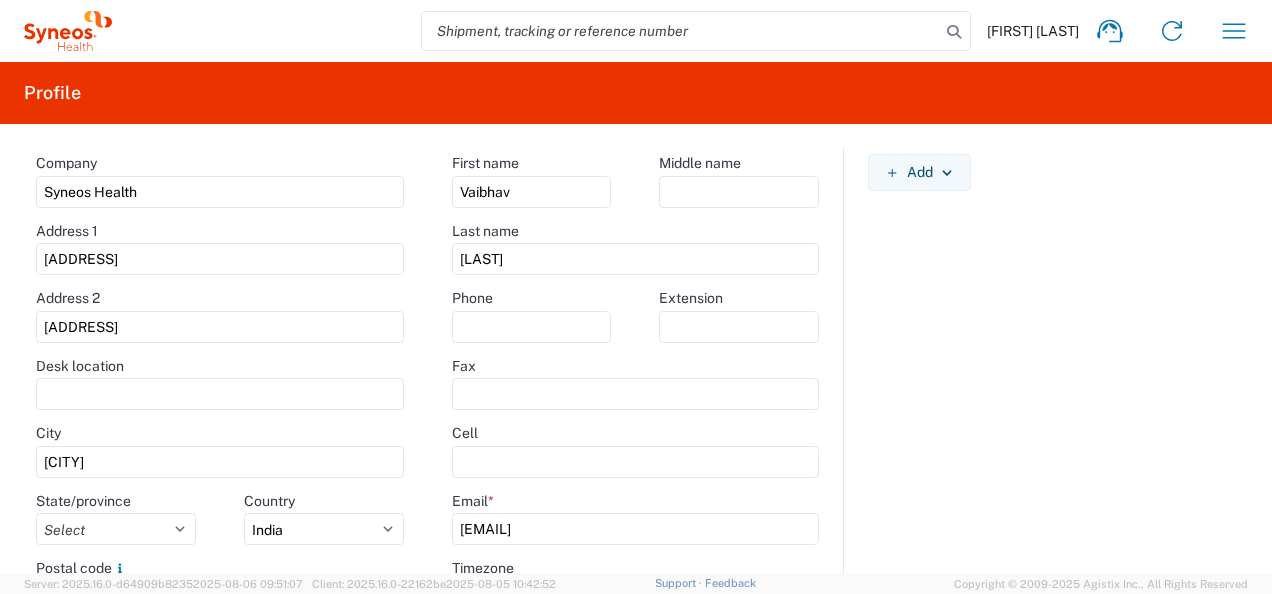 drag, startPoint x: 299, startPoint y: 263, endPoint x: 0, endPoint y: 248, distance: 299.376 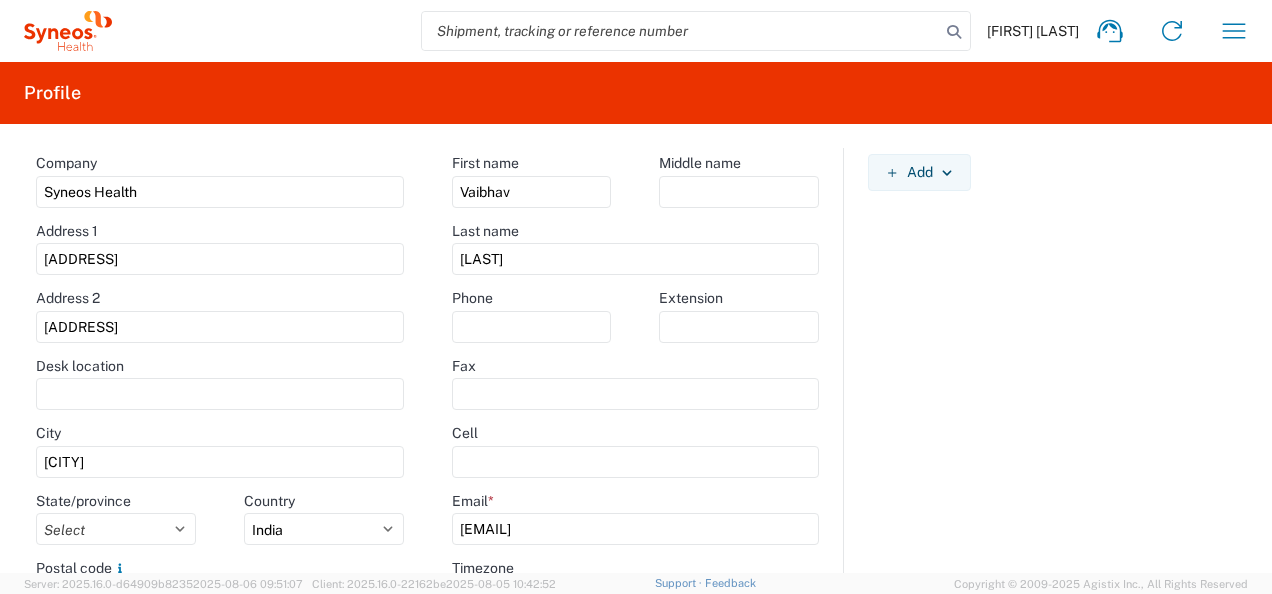 click on "Save" 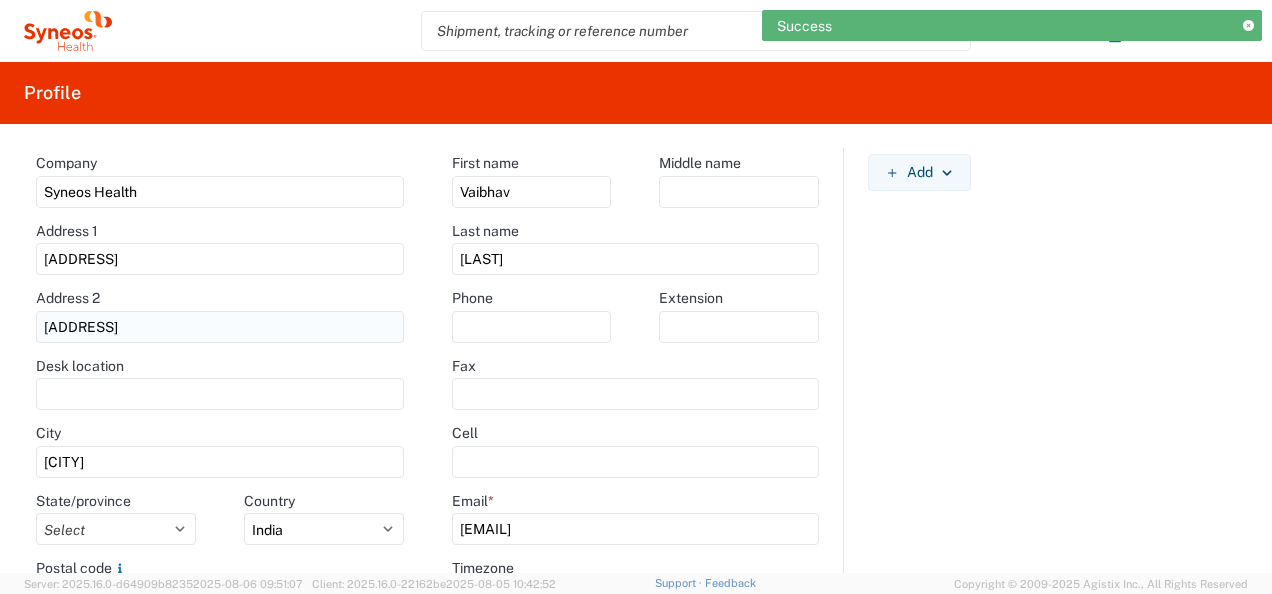 type on "[ADDRESS] [ADDRESS]" 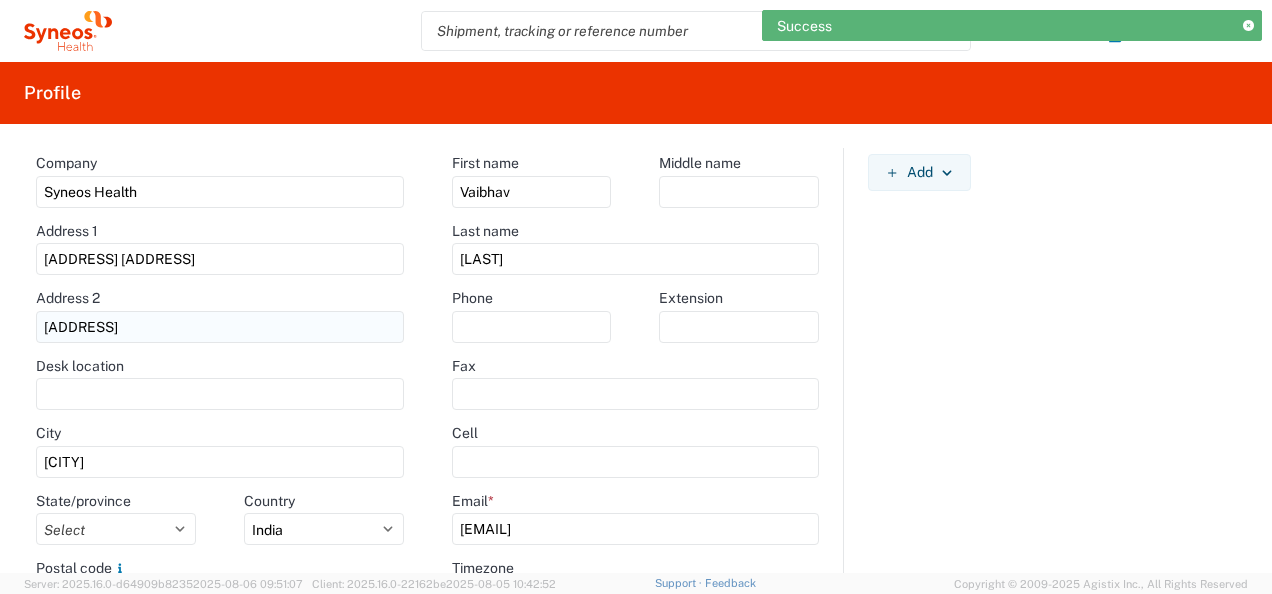 type on "[NUMBER]" 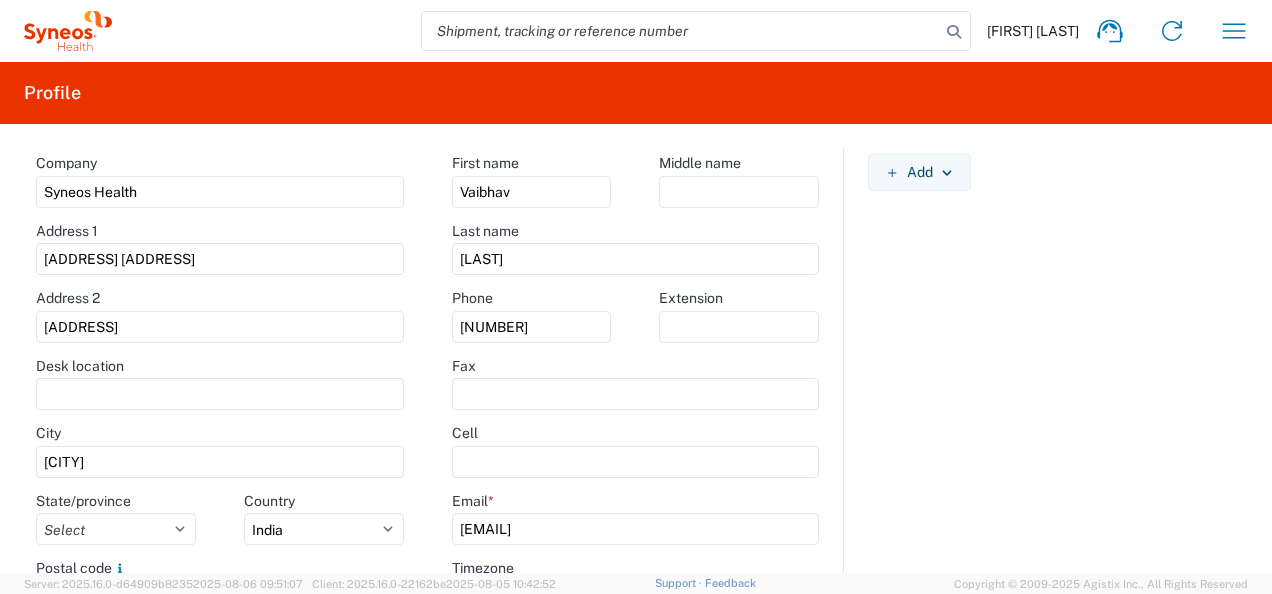 drag, startPoint x: 278, startPoint y: 326, endPoint x: 0, endPoint y: 232, distance: 293.4621 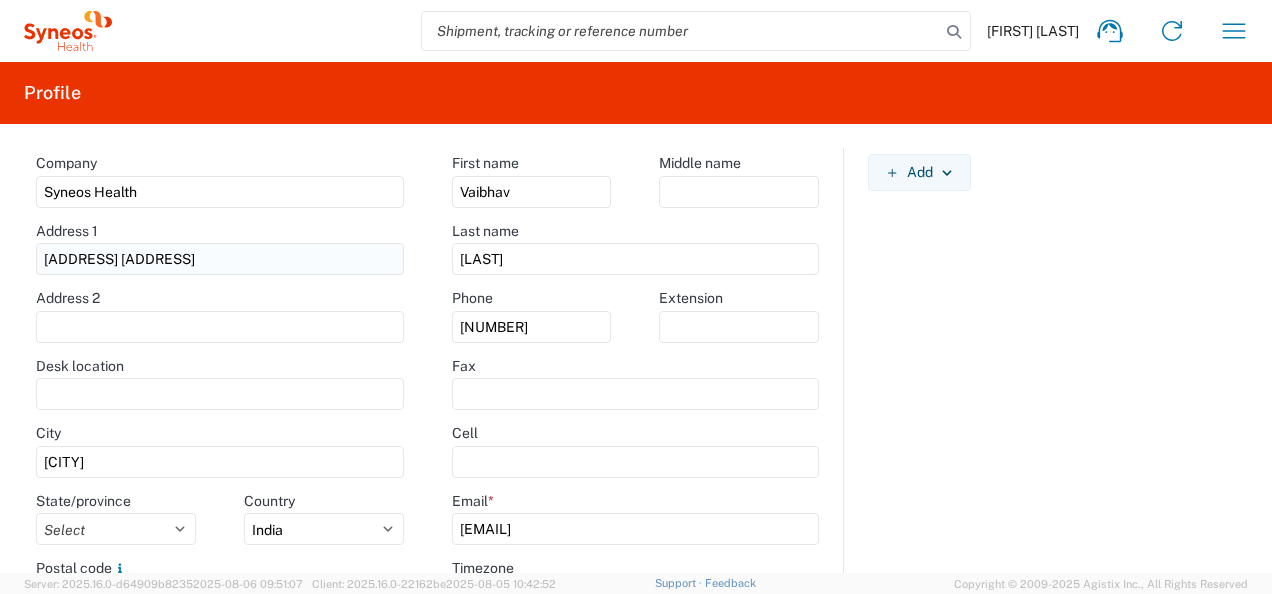 type 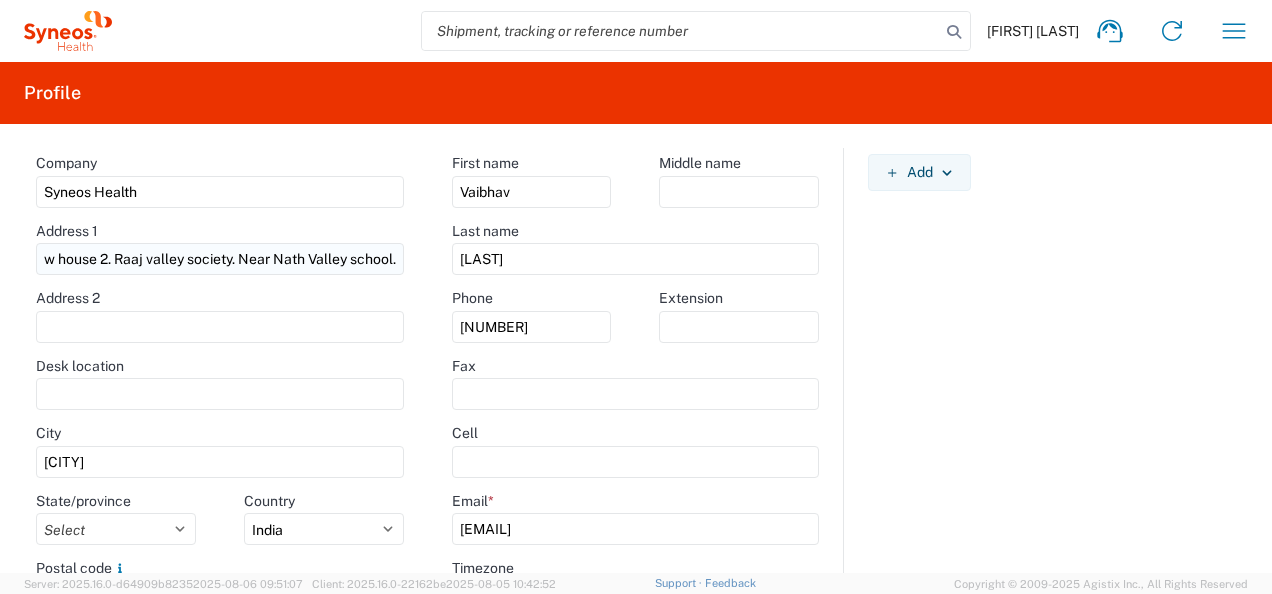 scroll, scrollTop: 0, scrollLeft: 28, axis: horizontal 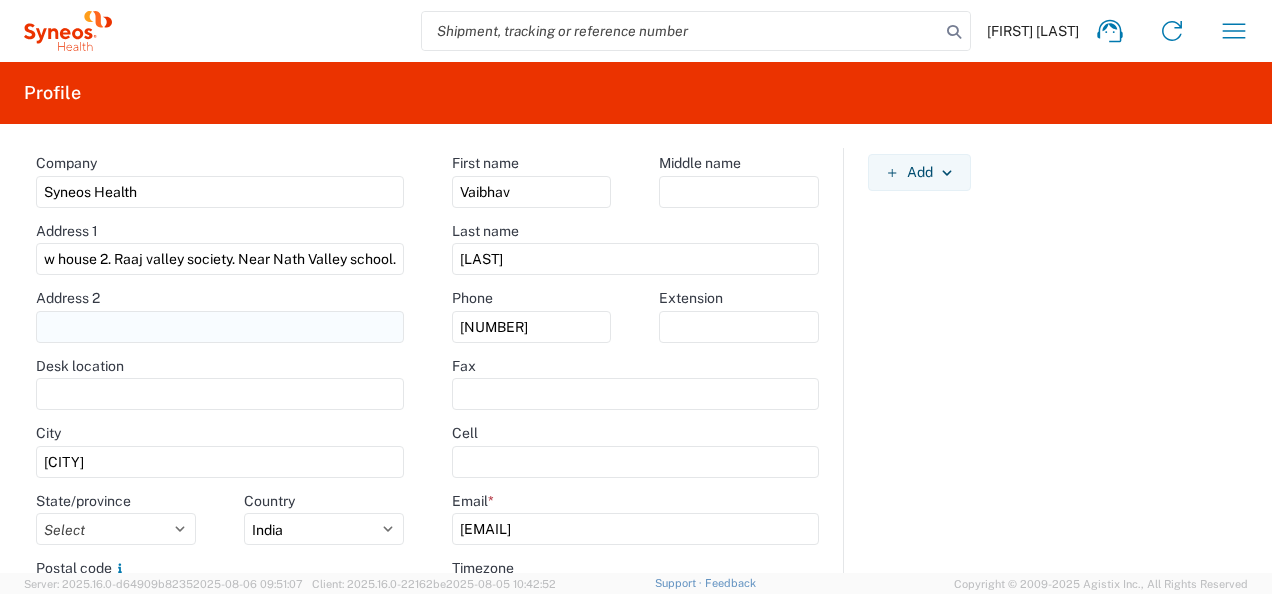 type on "Row house 2. Raaj valley society. Near Nath Valley school." 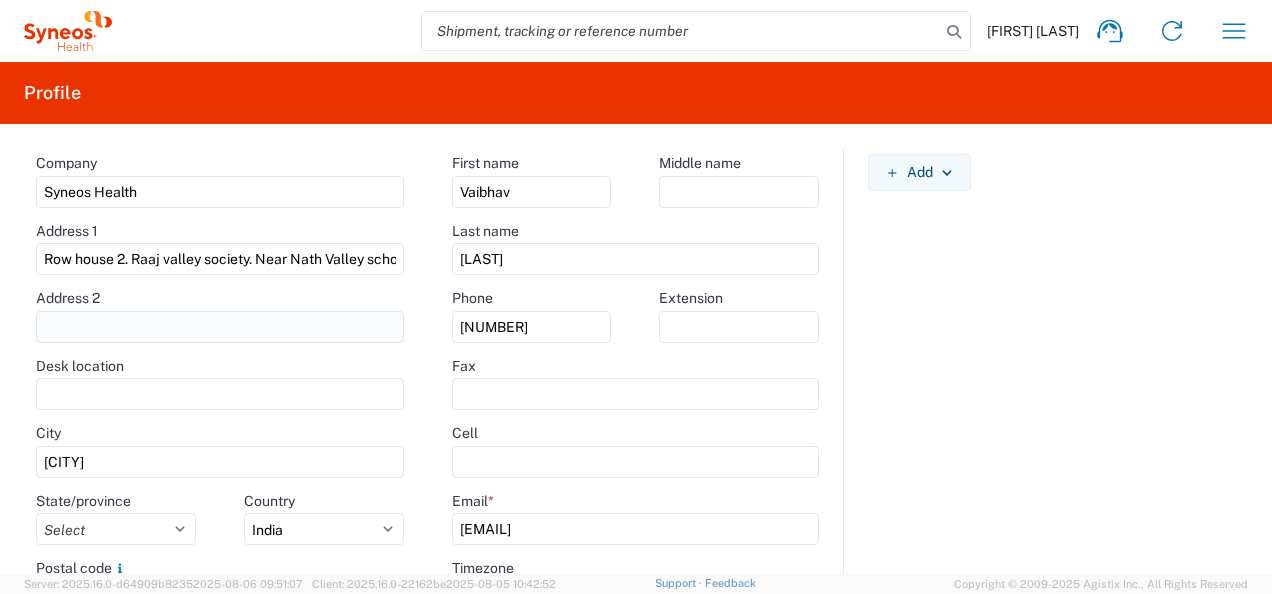 click 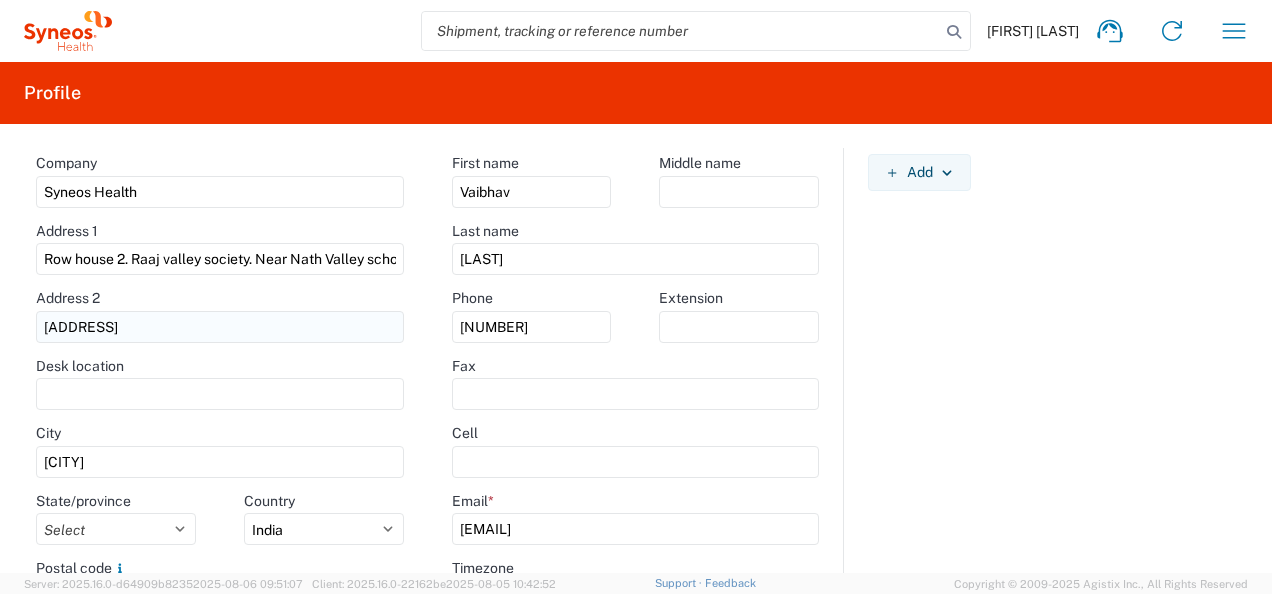 scroll, scrollTop: 0, scrollLeft: 12, axis: horizontal 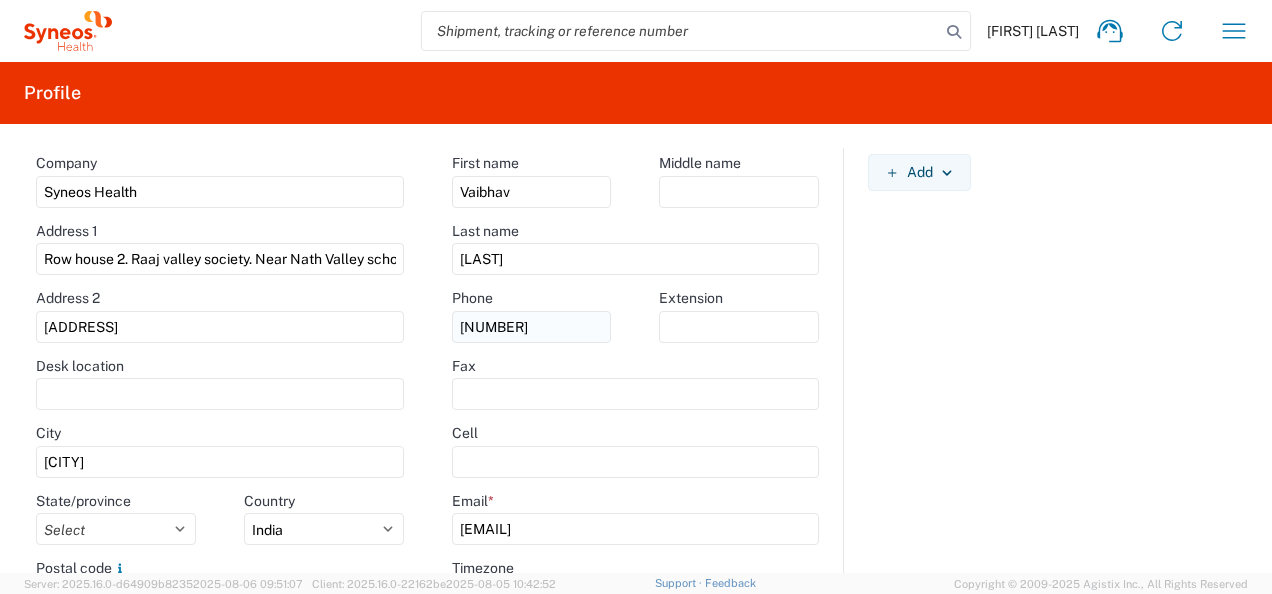 type on "[ADDRESS]" 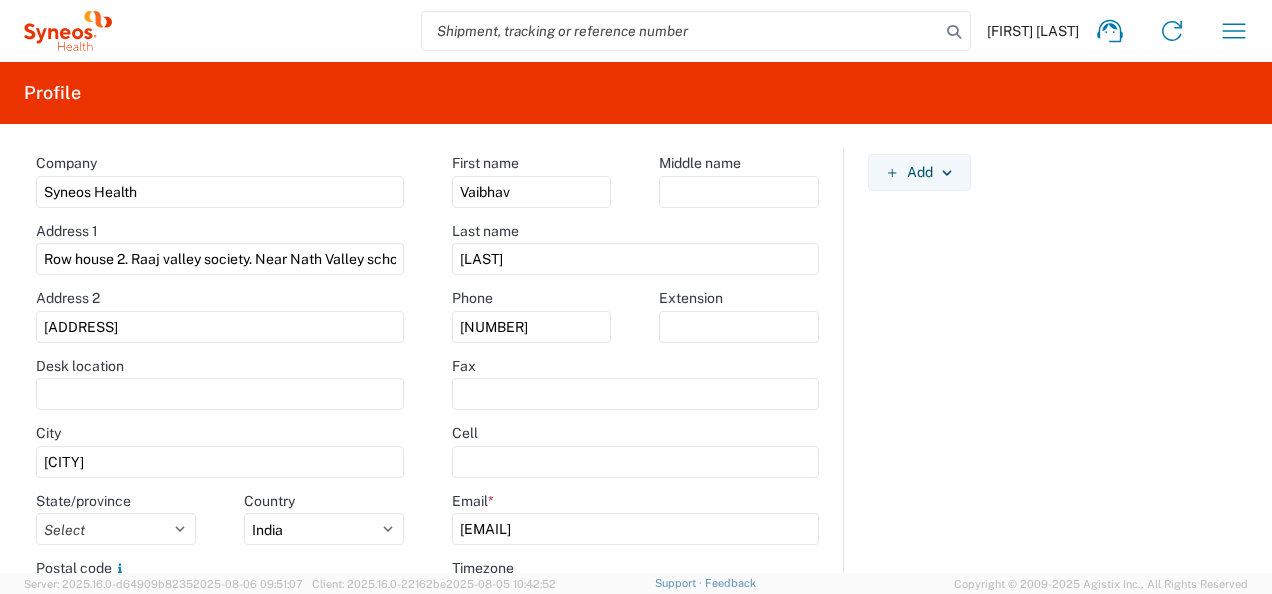 drag, startPoint x: 571, startPoint y: 334, endPoint x: 297, endPoint y: 306, distance: 275.42694 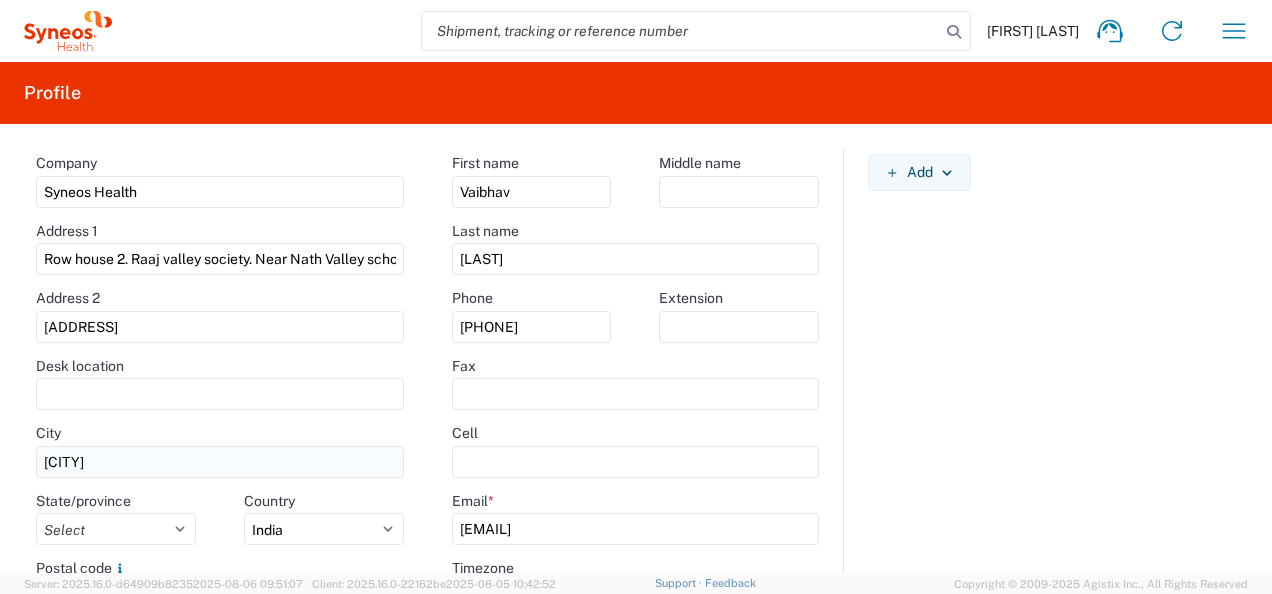 type on "[PHONE]" 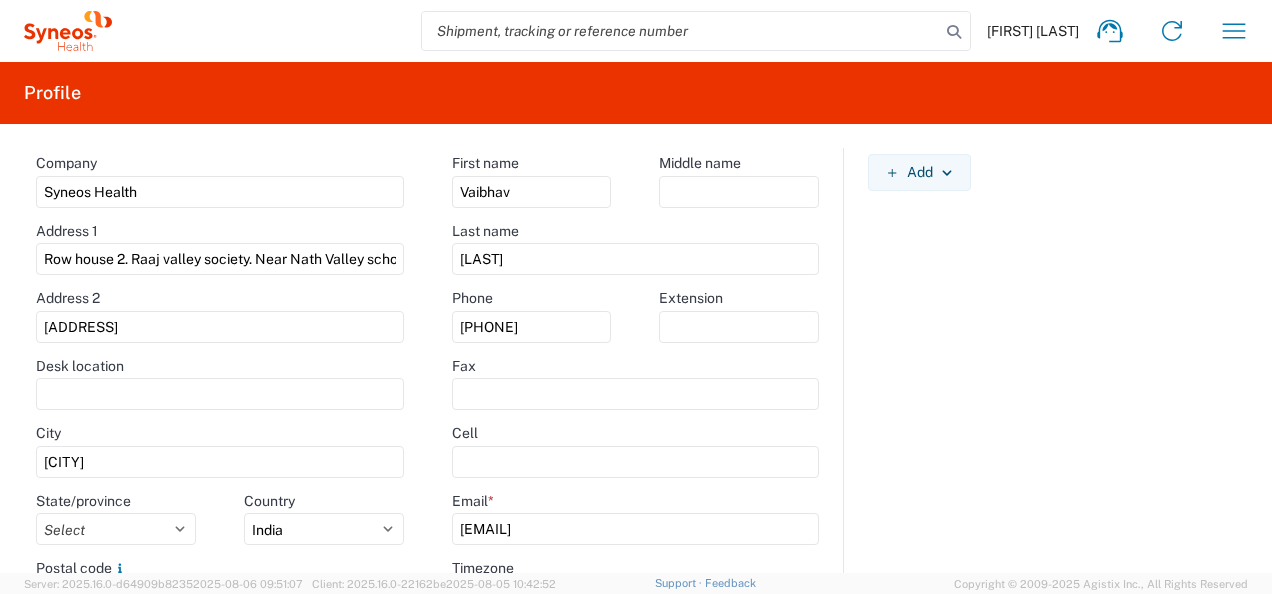 drag, startPoint x: 156, startPoint y: 459, endPoint x: 0, endPoint y: 395, distance: 168.6179 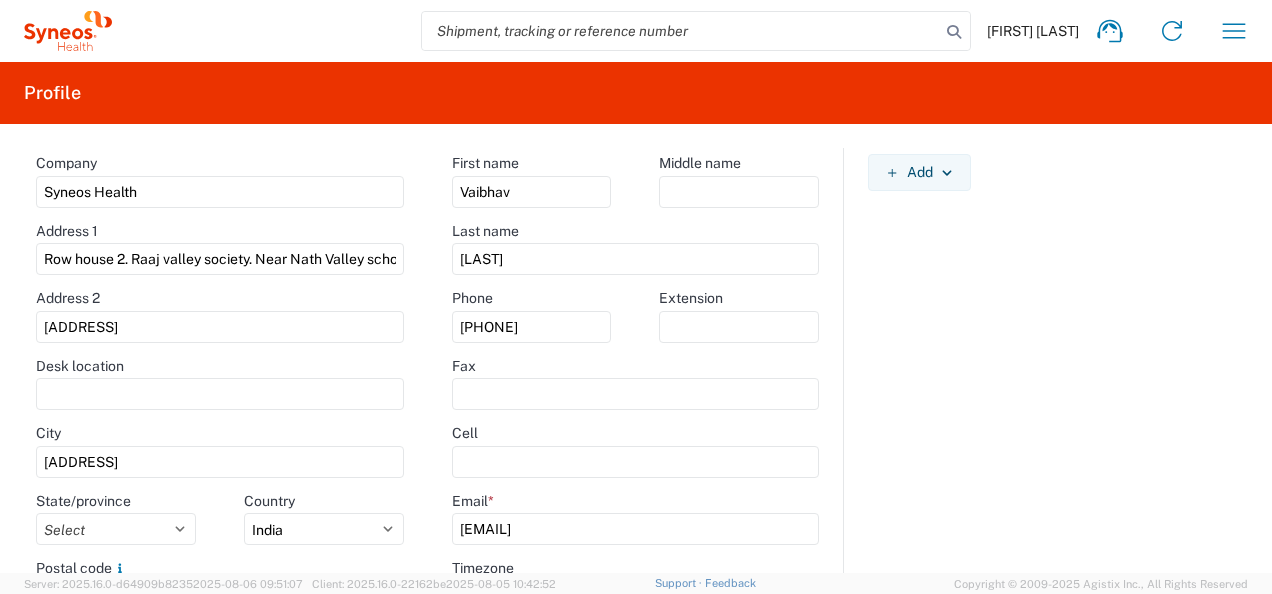 scroll, scrollTop: 0, scrollLeft: 12, axis: horizontal 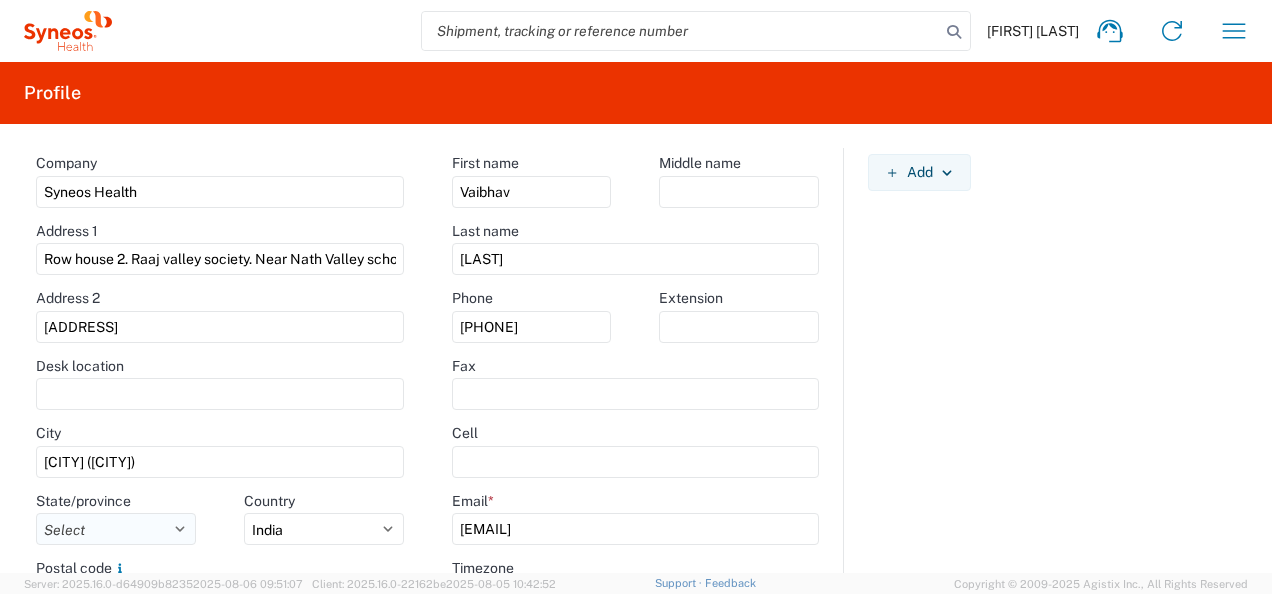 type on "[CITY] ([CITY])" 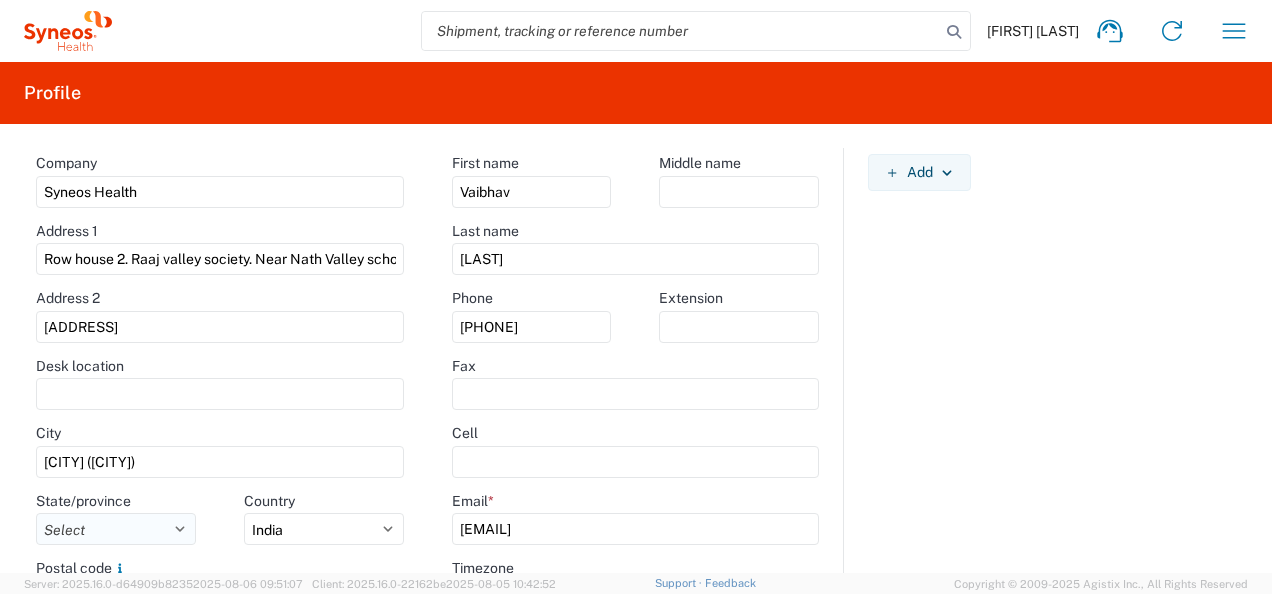 click on "Select Andaman and Nicobar Islands Andhra Pradesh Arunāchal Pradesh Assam Bihār Chandigarh Chhattīsgarh Damān and Diu Delhi Dādra and Nagar Haveli Goa Gujarāt Haryāna Himāchal Pradesh IN-MD Jammu and Kashmīr Jharkhand Karnataka Kerala Ladakh Lakshadweep Madhya Pradesh Mahārāshtra Manipur Meghālaya Mizoram Nāgāland Odisha Puducherry Punjab Rājasthān Sikkim Tamil Nādu Telangana Tripura Uttar Pradesh Uttarakhand West Bengal" 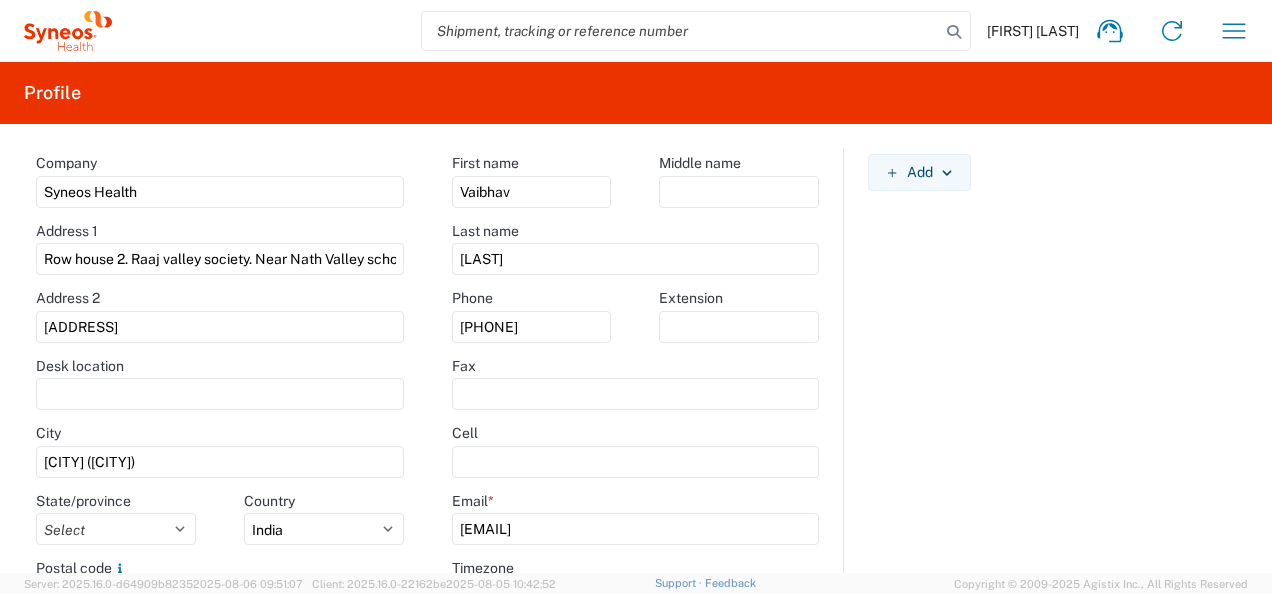 select on "MH" 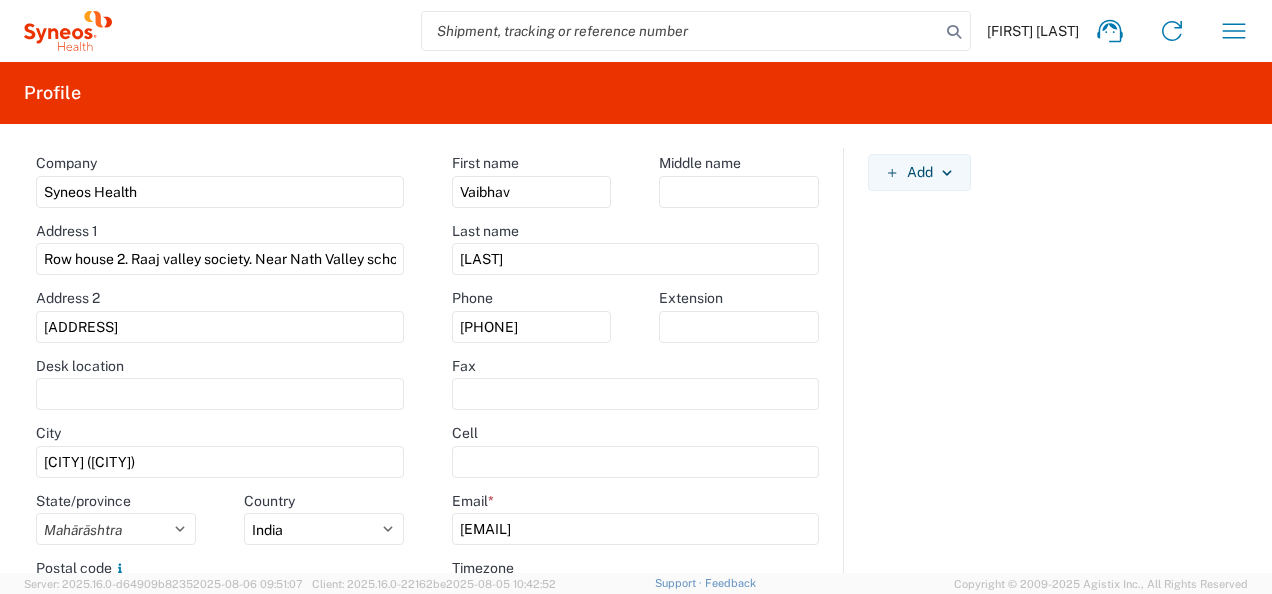 click on "Select Andaman and Nicobar Islands Andhra Pradesh Arunāchal Pradesh Assam Bihār Chandigarh Chhattīsgarh Damān and Diu Delhi Dādra and Nagar Haveli Goa Gujarāt Haryāna Himāchal Pradesh IN-MD Jammu and Kashmīr Jharkhand Karnataka Kerala Ladakh Lakshadweep Madhya Pradesh Mahārāshtra Manipur Meghālaya Mizoram Nāgāland Odisha Puducherry Punjab Rājasthān Sikkim Tamil Nādu Telangana Tripura Uttar Pradesh Uttarakhand West Bengal" 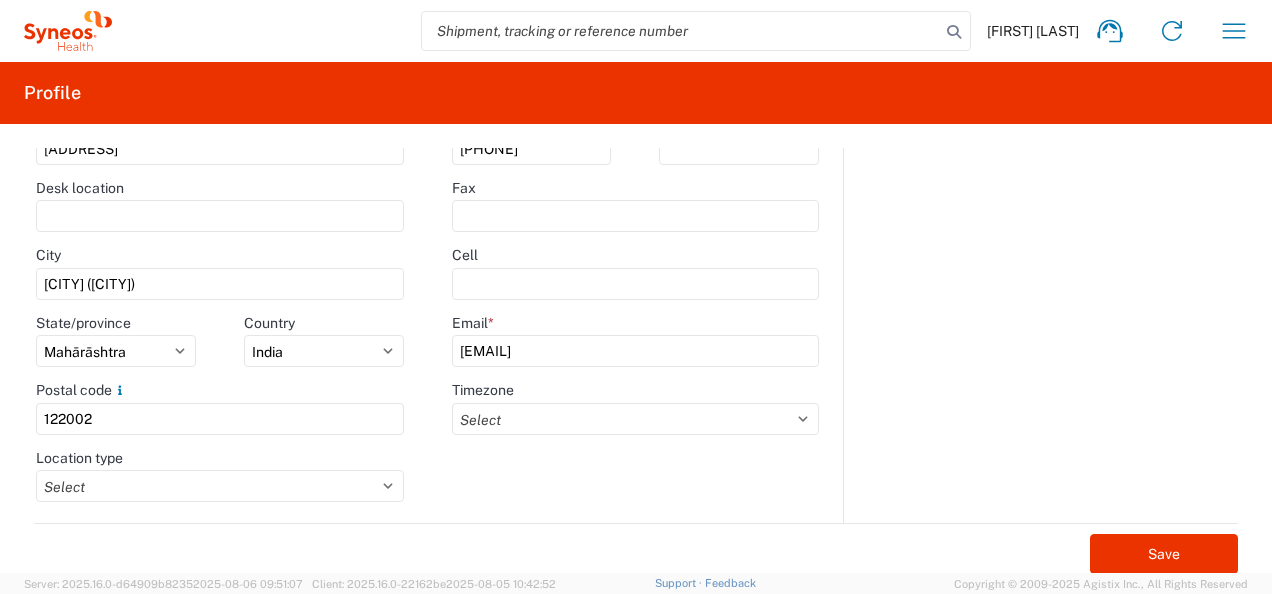 scroll, scrollTop: 236, scrollLeft: 0, axis: vertical 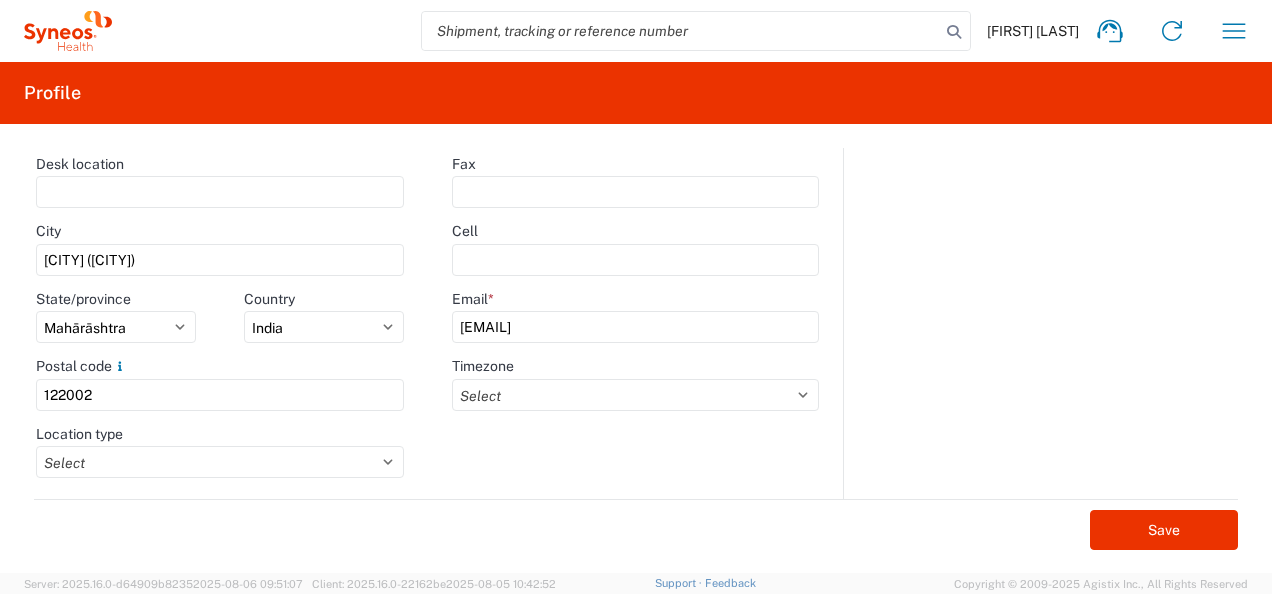 drag, startPoint x: 217, startPoint y: 388, endPoint x: 0, endPoint y: 369, distance: 217.83022 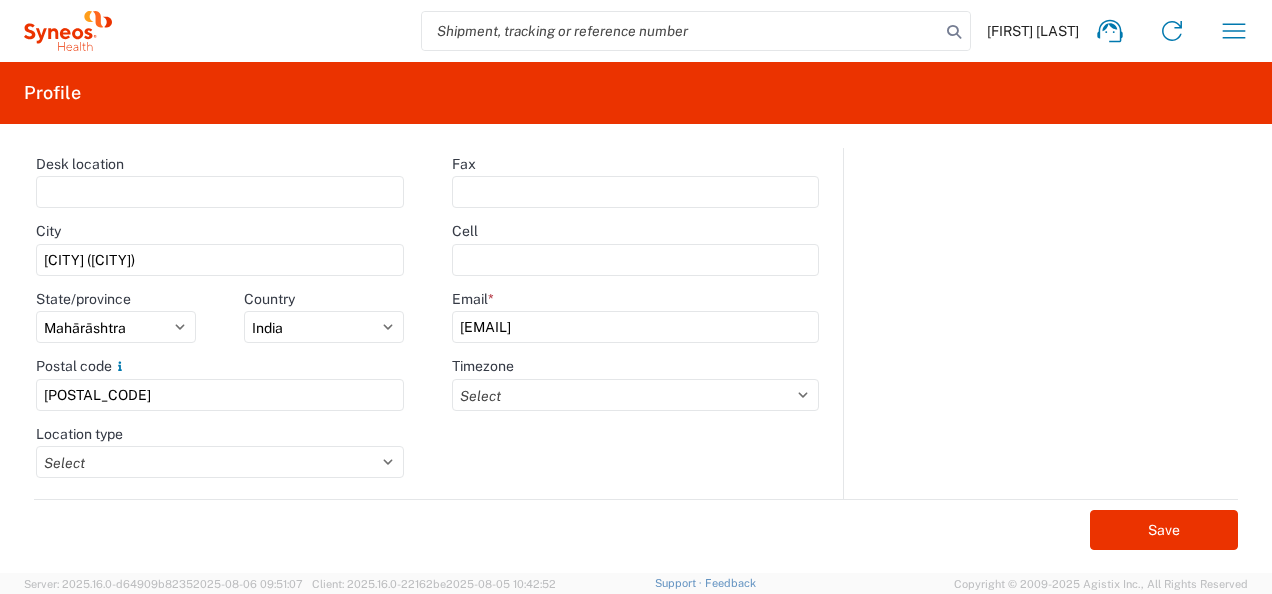 type on "[POSTAL_CODE]" 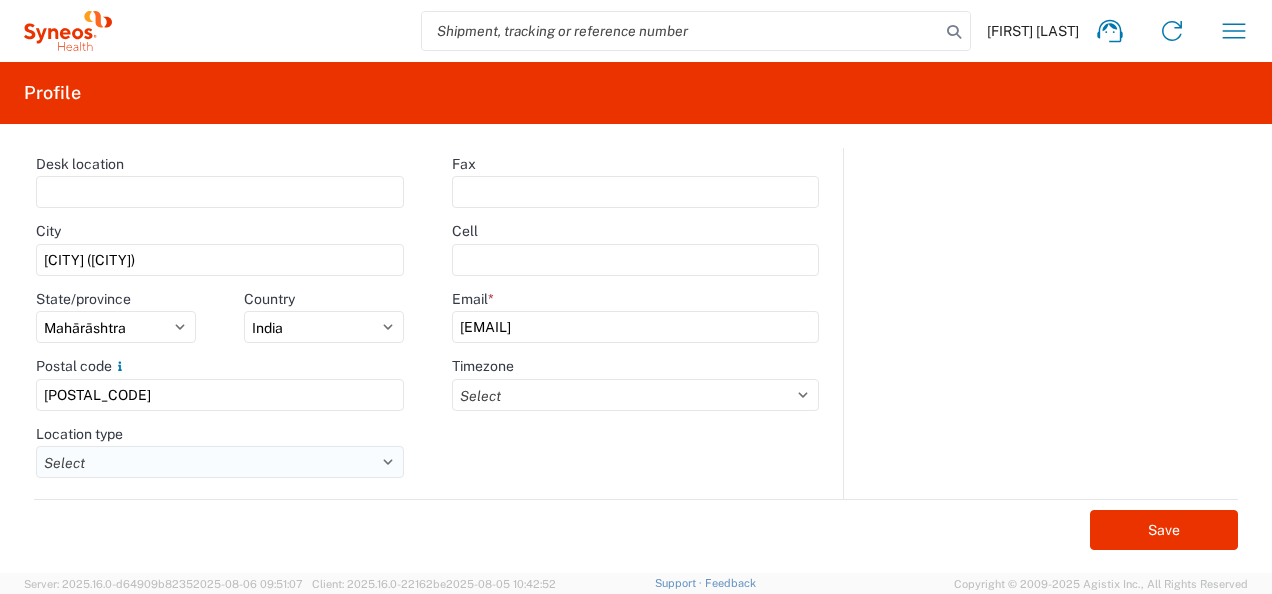 click on "Select Business No Loading Dock Business (General) Business with Loading Dock Construction Site Convention Center Dock/Wharf/Pier Residential/Home Hotel Hospital Landfill Mall Military Base Other Quarry School/University Unknown address type" 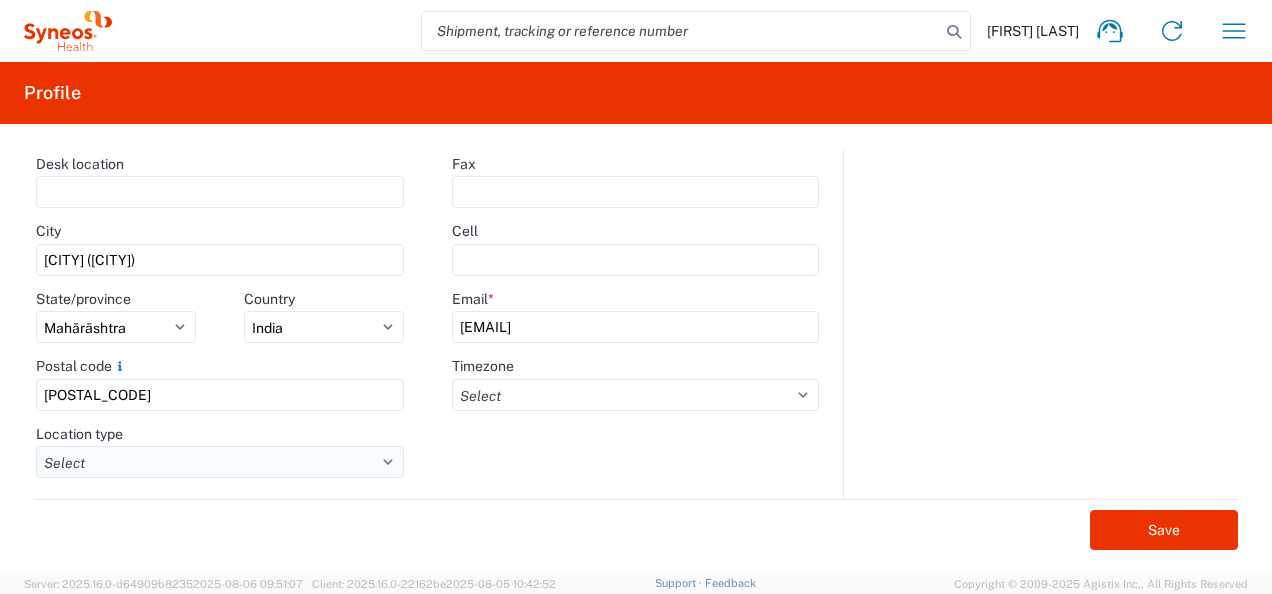select on "HOME" 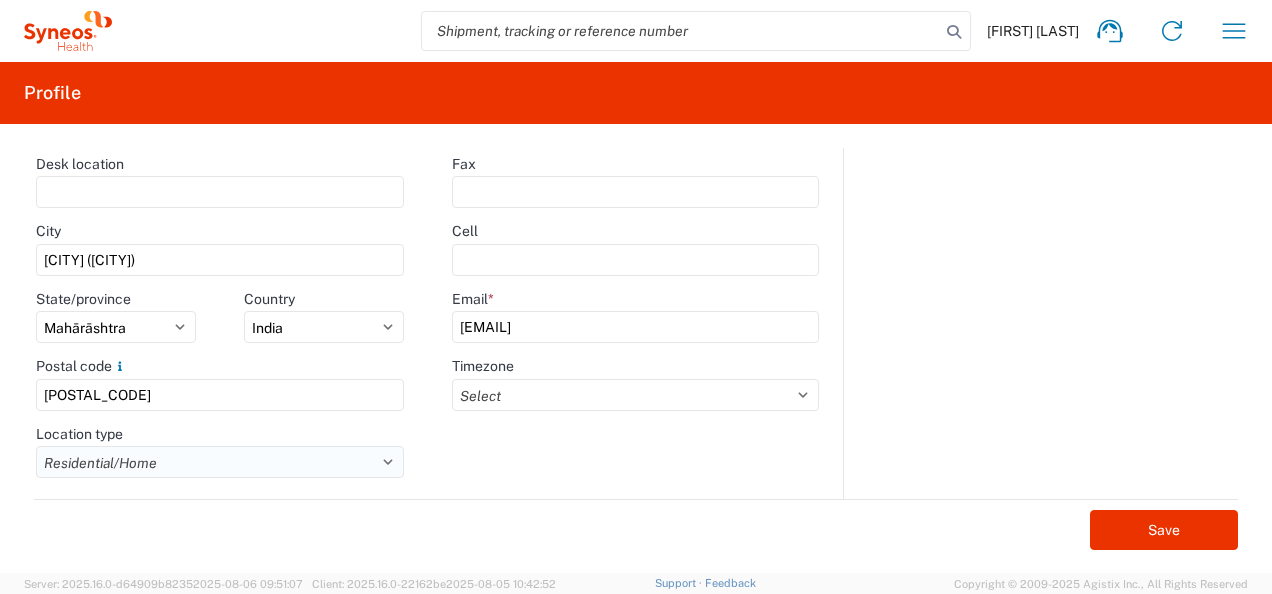 click on "Select Business No Loading Dock Business (General) Business with Loading Dock Construction Site Convention Center Dock/Wharf/Pier Residential/Home Hotel Hospital Landfill Mall Military Base Other Quarry School/University Unknown address type" 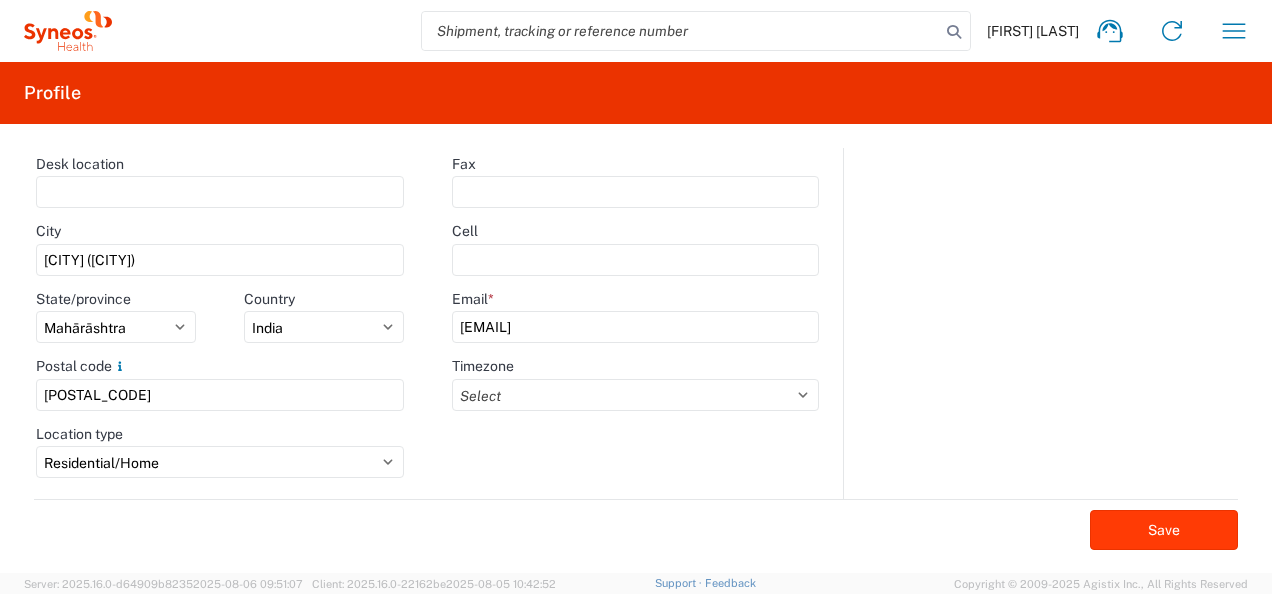 click on "Save" 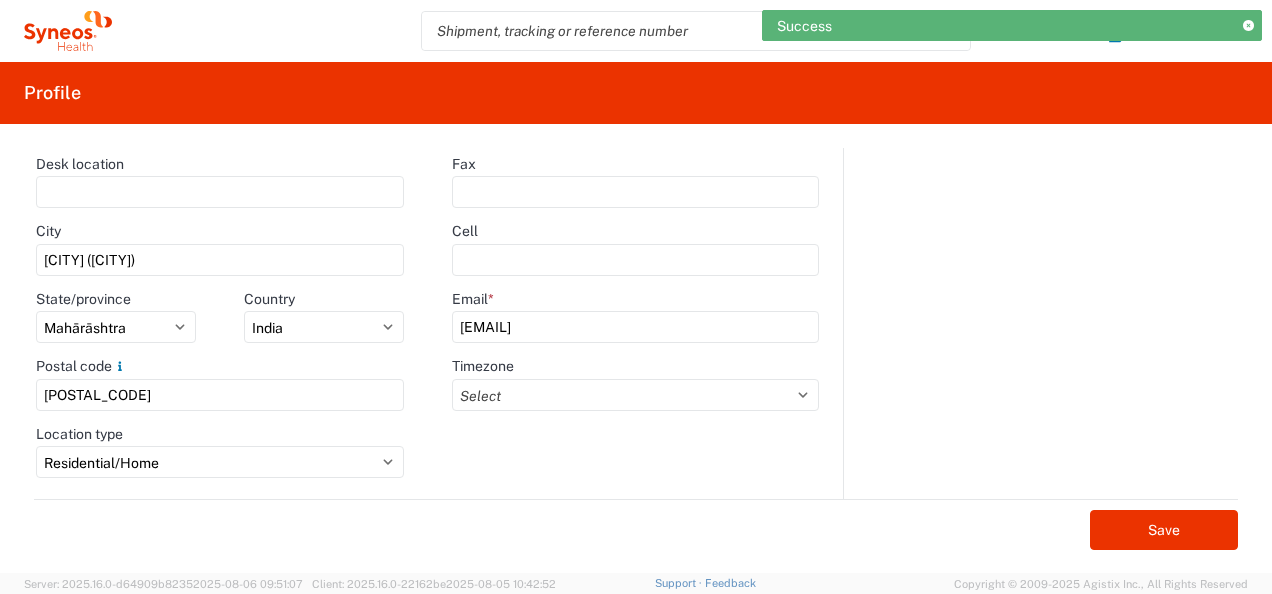 scroll, scrollTop: 0, scrollLeft: 0, axis: both 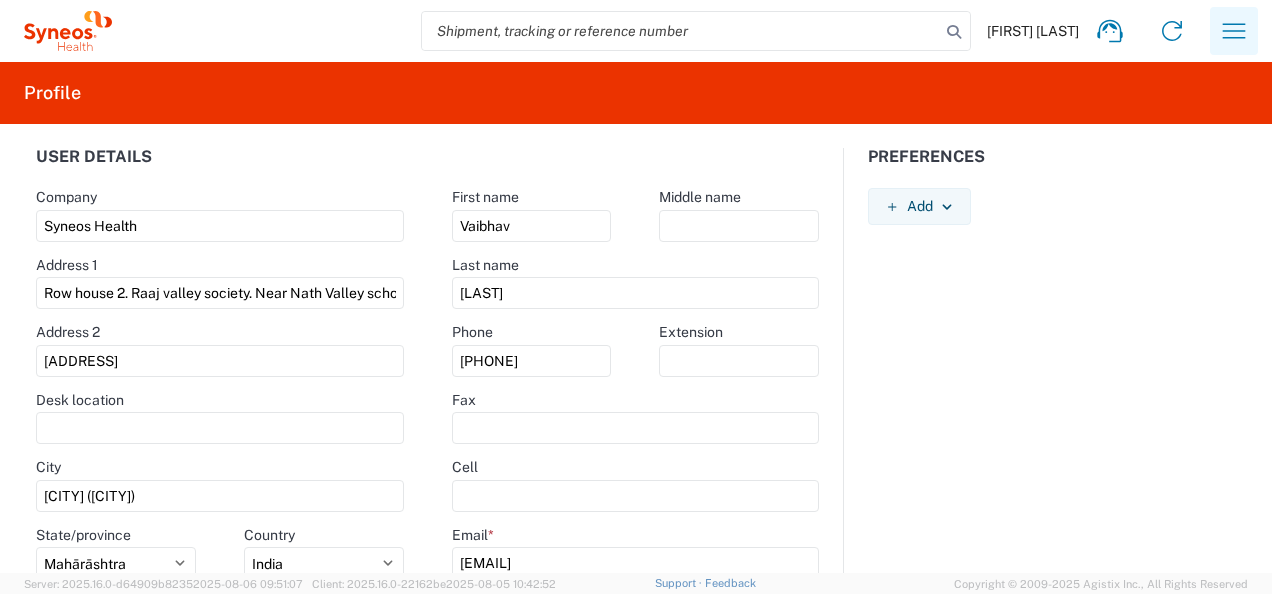 click 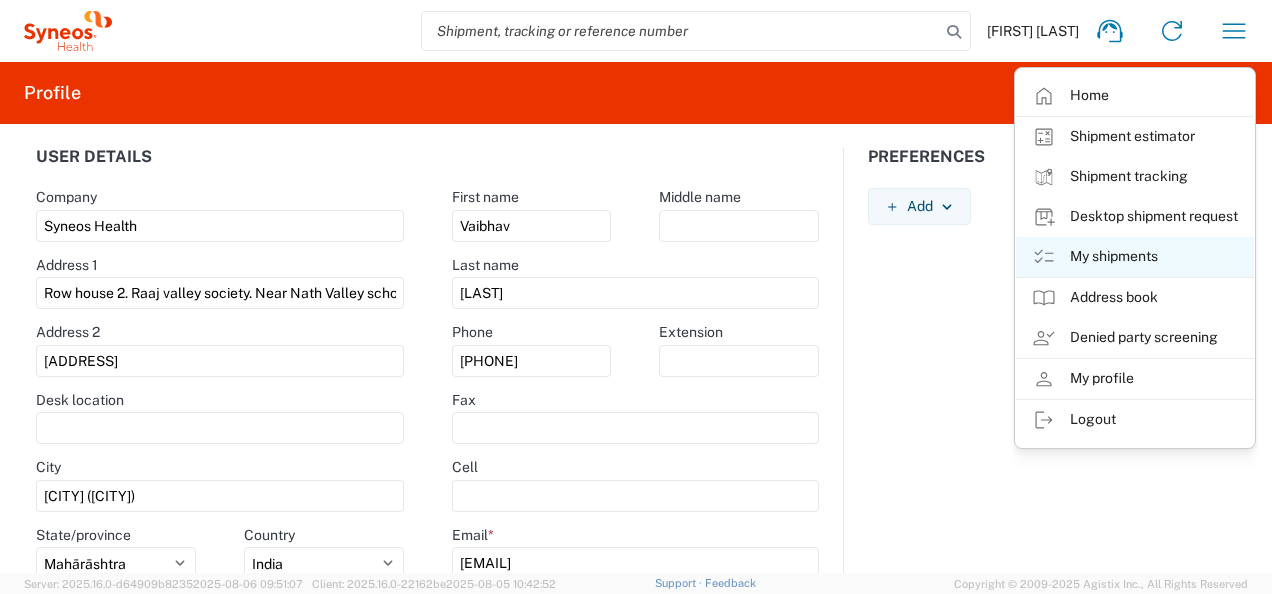 click on "My shipments" 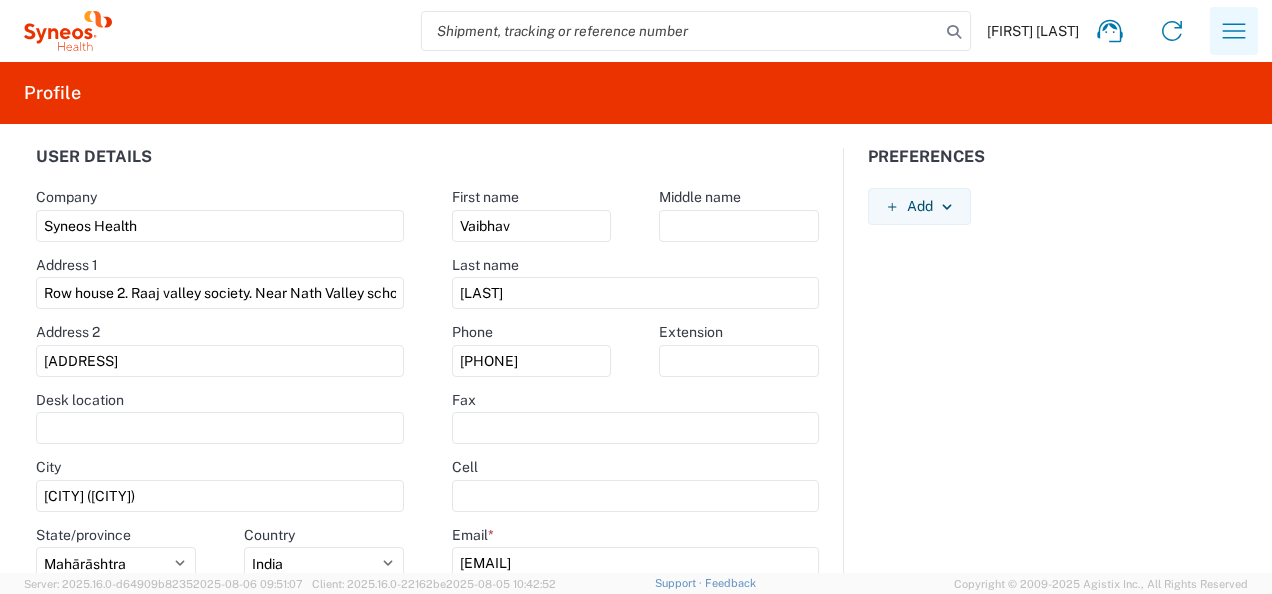click 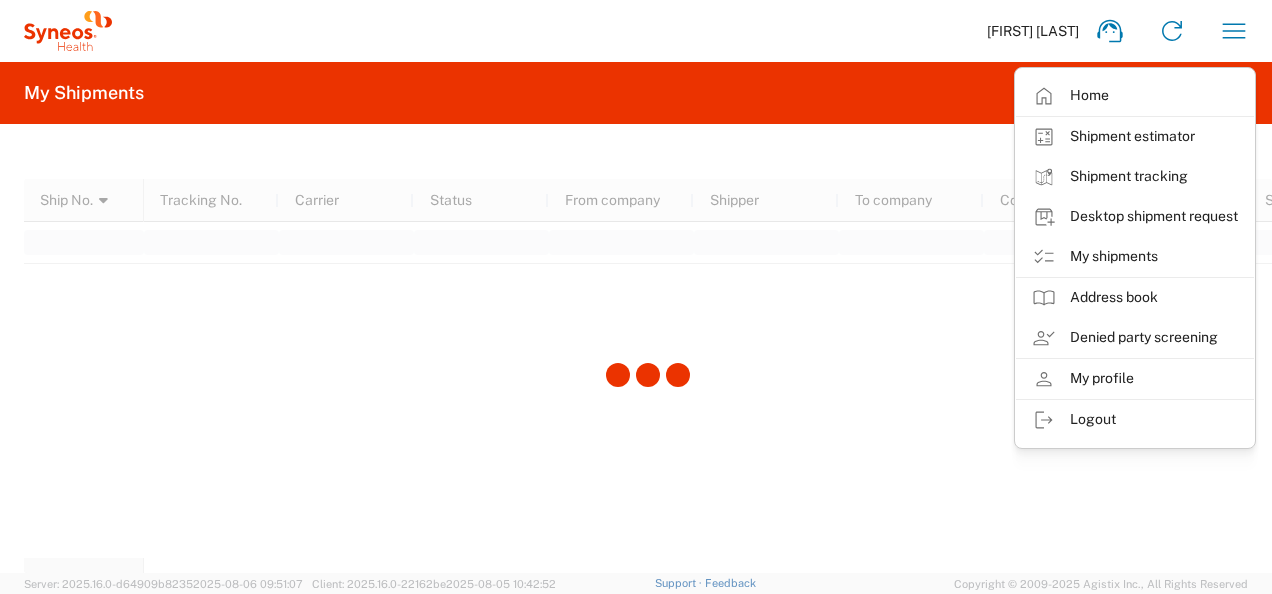 click on "[FIRST] [LAST]
Home
Shipment estimator
Shipment tracking
Desktop shipment request
My shipments
Address book
Denied party screening
My profile
Logout" 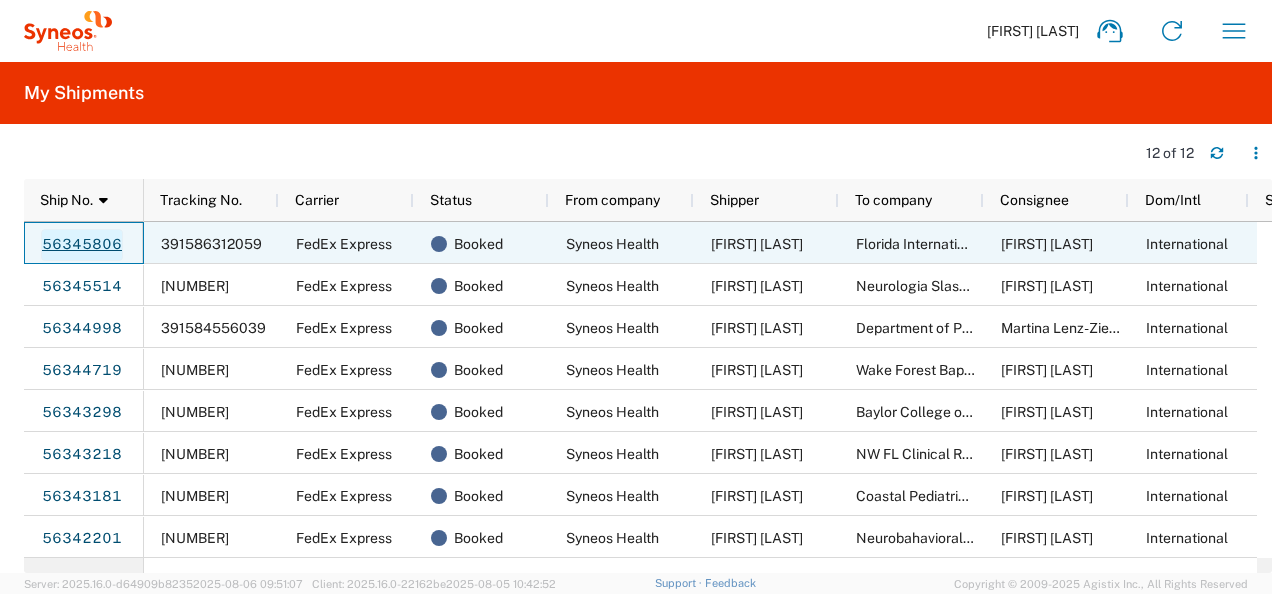 click on "56345806" 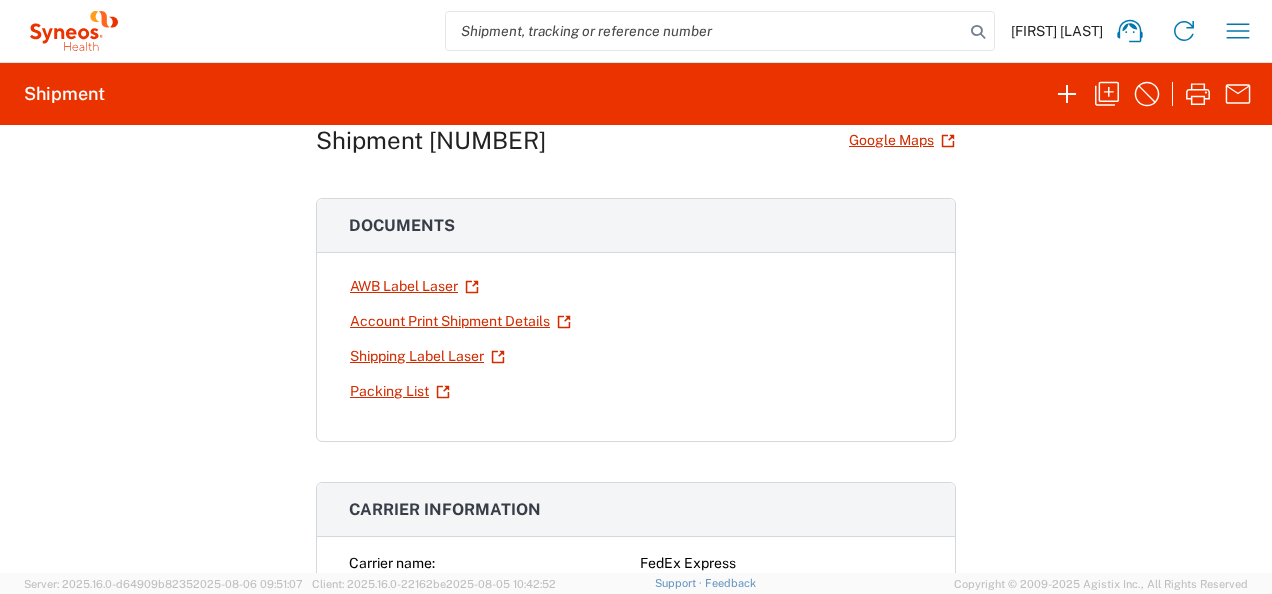 scroll, scrollTop: 0, scrollLeft: 0, axis: both 